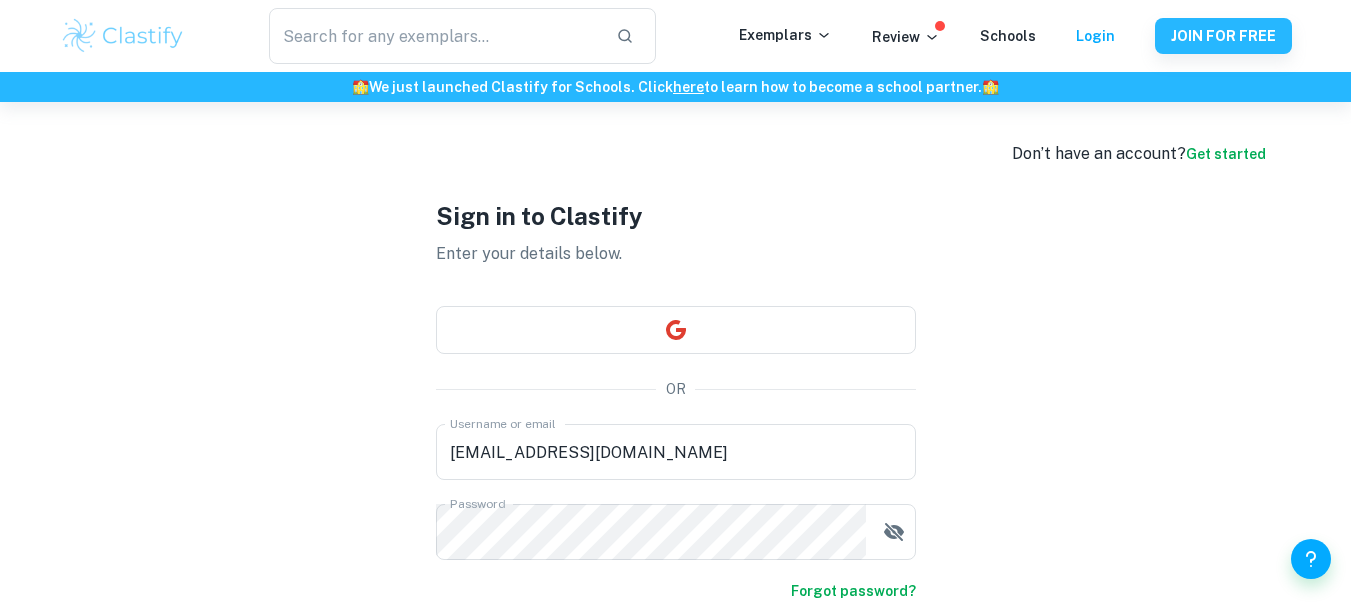 scroll, scrollTop: 153, scrollLeft: 0, axis: vertical 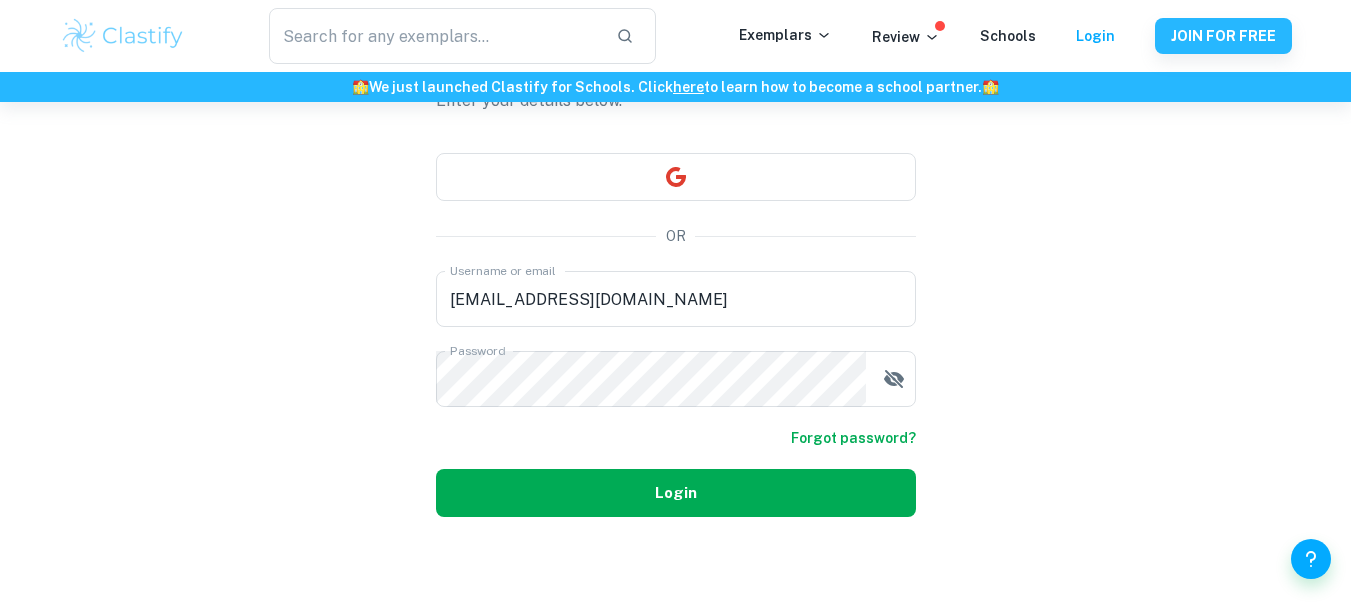 click on "Login" at bounding box center [676, 493] 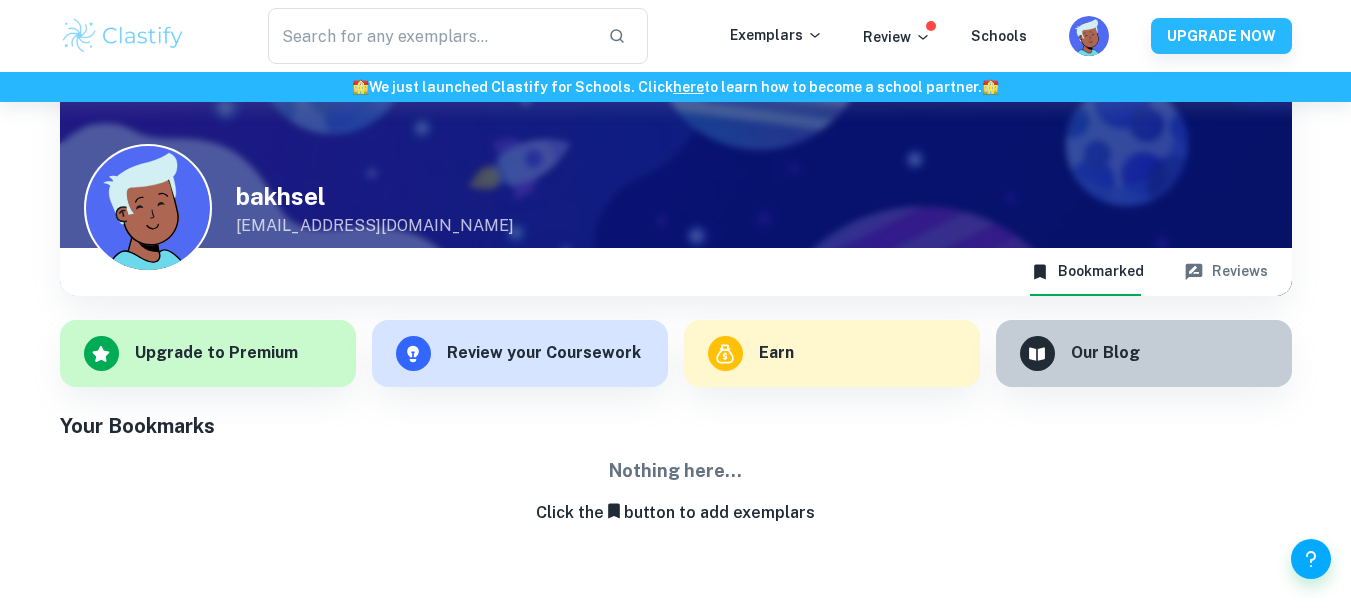 scroll, scrollTop: 88, scrollLeft: 0, axis: vertical 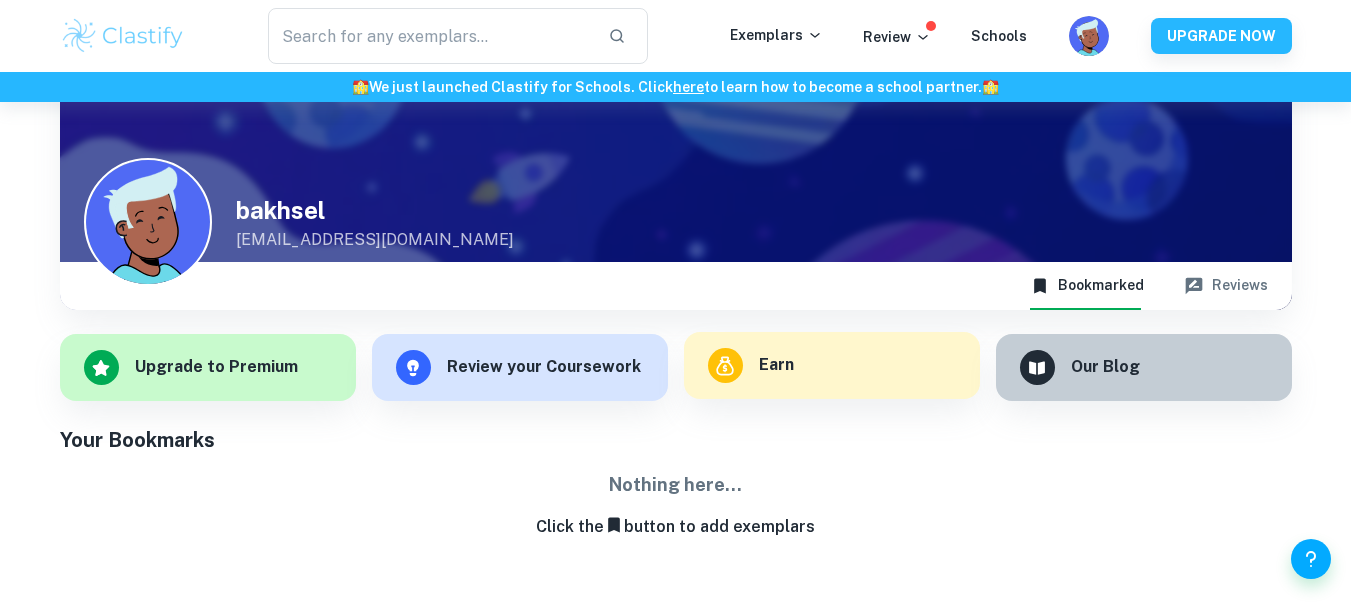 click on "Earn" at bounding box center [832, 365] 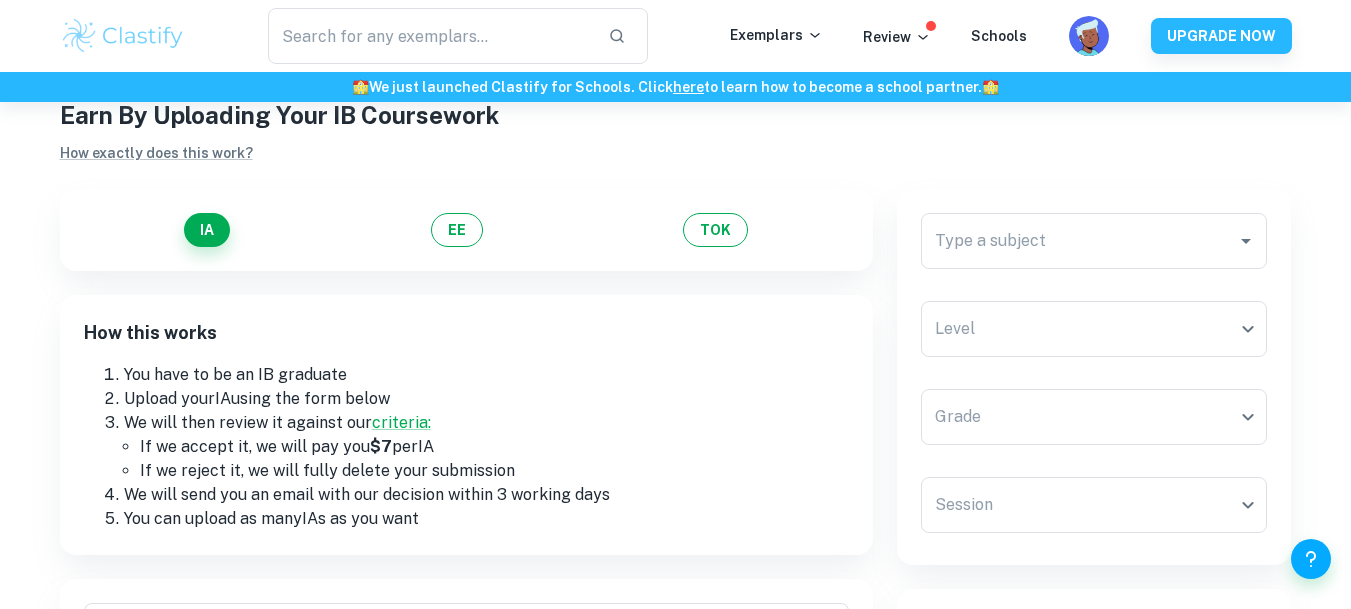 scroll, scrollTop: 35, scrollLeft: 0, axis: vertical 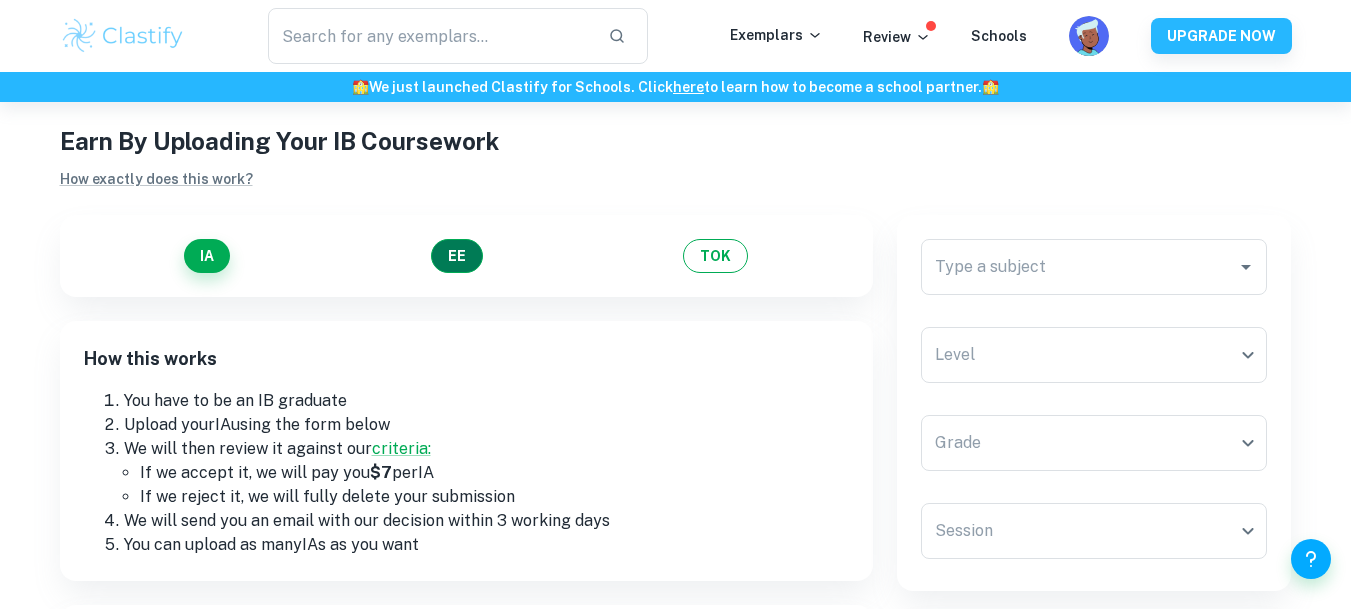 click on "EE" at bounding box center (457, 256) 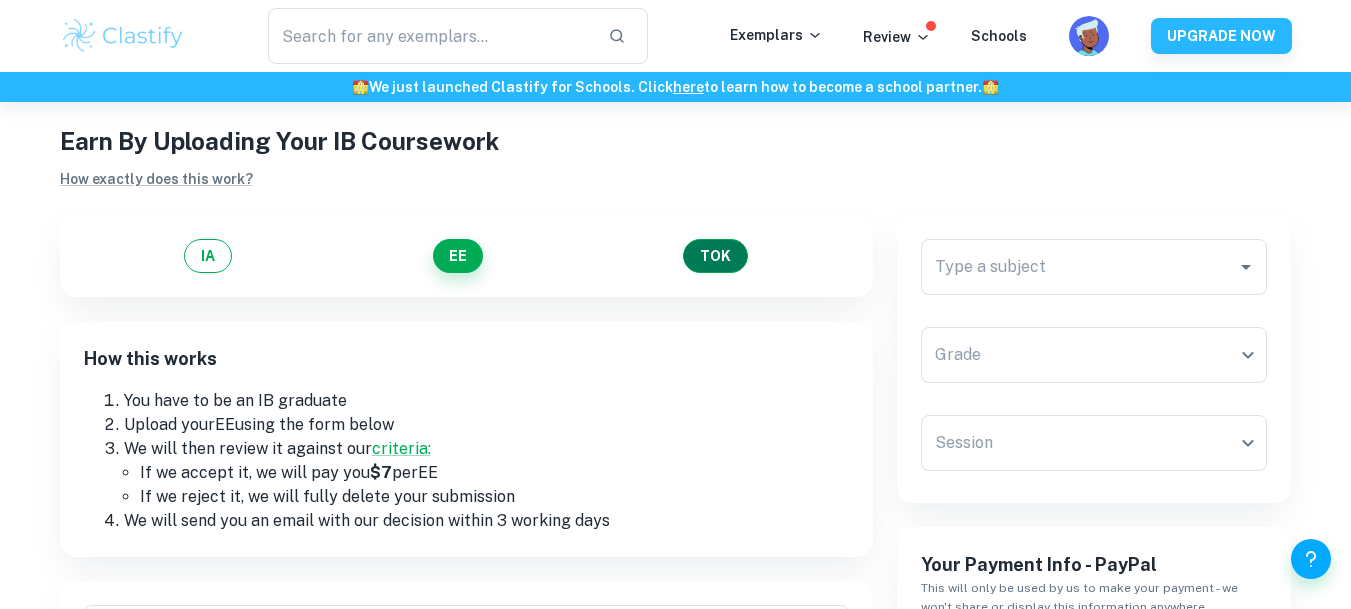 click on "TOK" at bounding box center [715, 256] 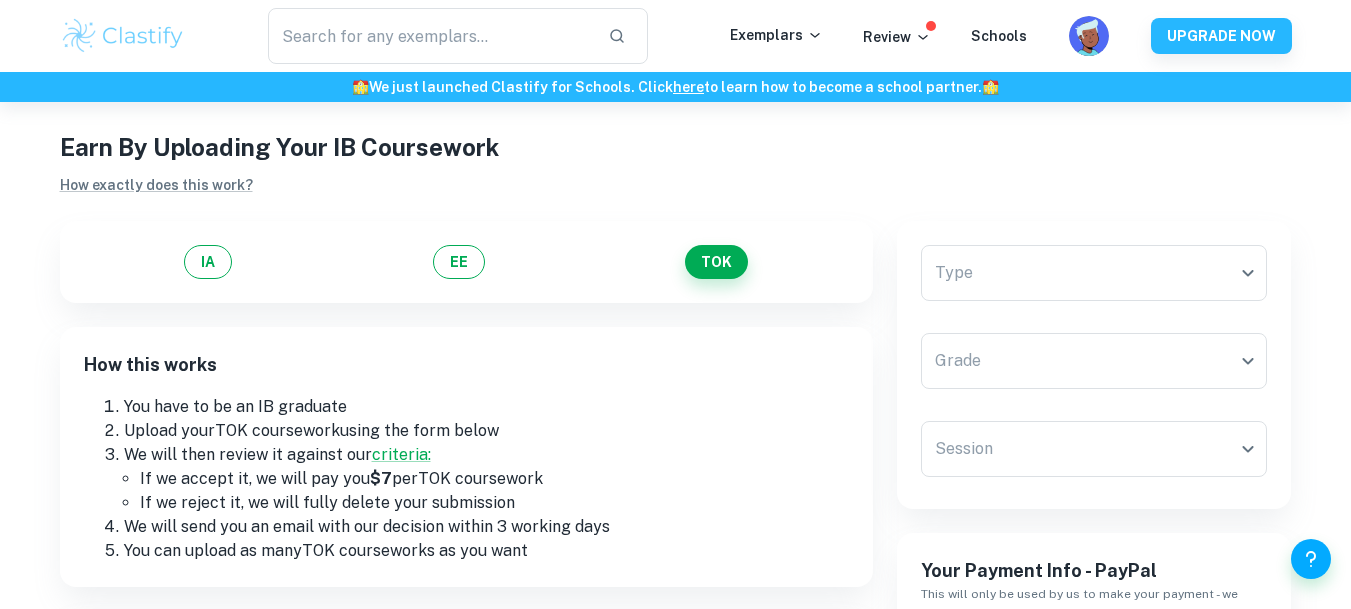 scroll, scrollTop: 0, scrollLeft: 0, axis: both 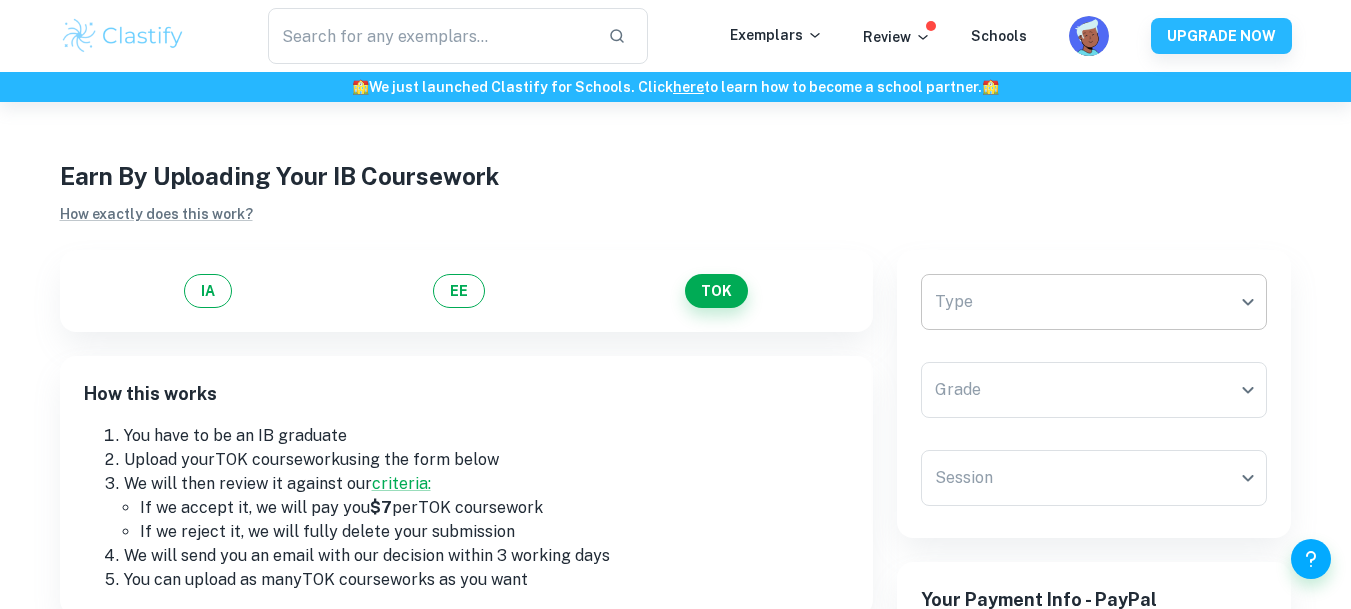 click on "We value your privacy We use cookies to enhance your browsing experience, serve personalised ads or content, and analyse our traffic. By clicking "Accept All", you consent to our use of cookies.   Cookie Policy Customise   Reject All   Accept All   Customise Consent Preferences   We use cookies to help you navigate efficiently and perform certain functions. You will find detailed information about all cookies under each consent category below. The cookies that are categorised as "Necessary" are stored on your browser as they are essential for enabling the basic functionalities of the site. ...  Show more For more information on how Google's third-party cookies operate and handle your data, see:   Google Privacy Policy Necessary Always Active Necessary cookies are required to enable the basic features of this site, such as providing secure log-in or adjusting your consent preferences. These cookies do not store any personally identifiable data. Functional Analytics Performance Advertisement Uncategorised" at bounding box center [675, 406] 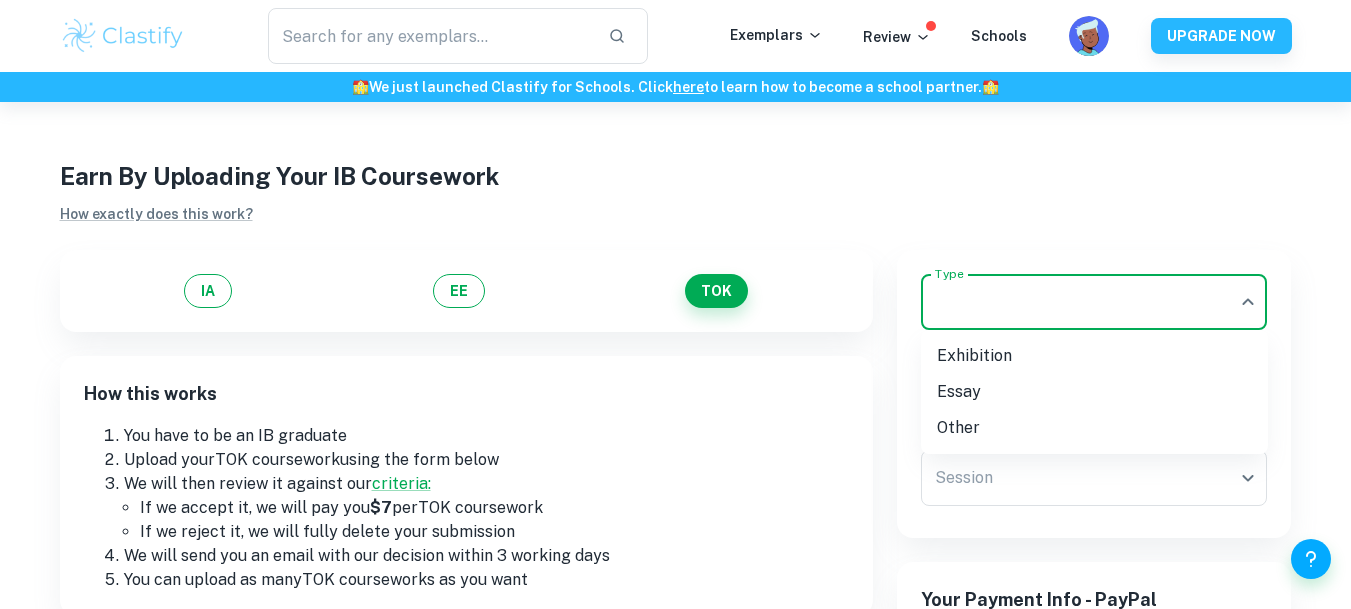 click on "Exhibition" at bounding box center [1094, 356] 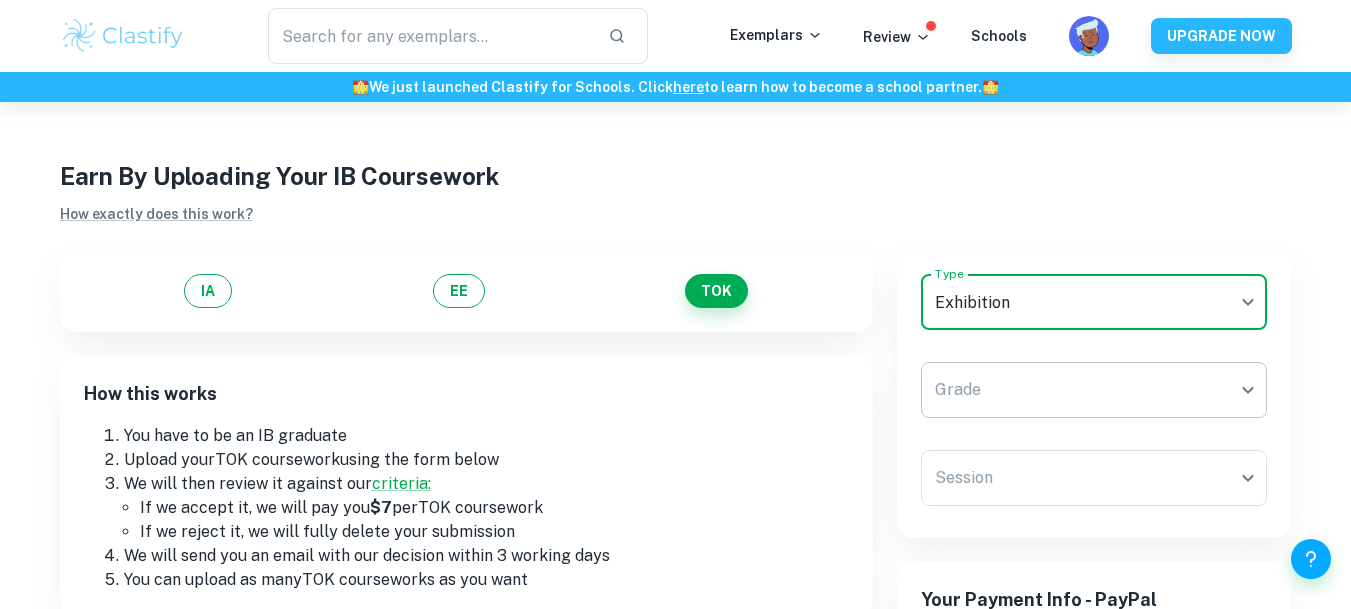 click on "We value your privacy We use cookies to enhance your browsing experience, serve personalised ads or content, and analyse our traffic. By clicking "Accept All", you consent to our use of cookies.   Cookie Policy Customise   Reject All   Accept All   Customise Consent Preferences   We use cookies to help you navigate efficiently and perform certain functions. You will find detailed information about all cookies under each consent category below. The cookies that are categorised as "Necessary" are stored on your browser as they are essential for enabling the basic functionalities of the site. ...  Show more For more information on how Google's third-party cookies operate and handle your data, see:   Google Privacy Policy Necessary Always Active Necessary cookies are required to enable the basic features of this site, such as providing secure log-in or adjusting your consent preferences. These cookies do not store any personally identifiable data. Functional Analytics Performance Advertisement Uncategorised" at bounding box center (675, 406) 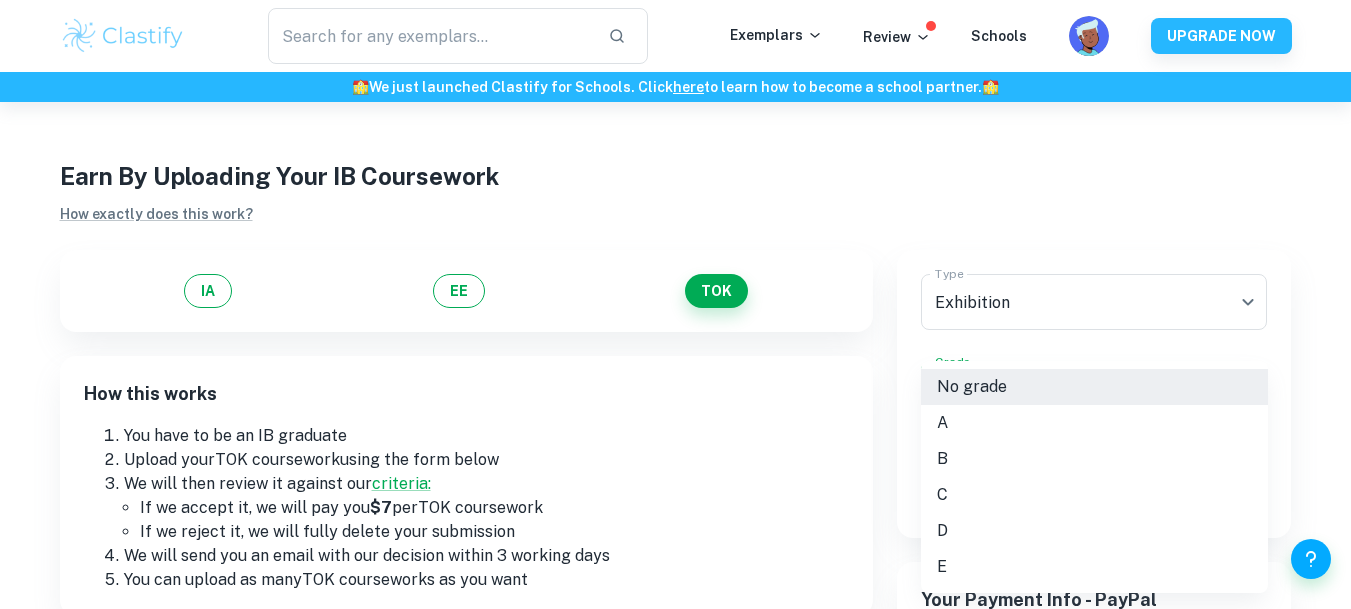 click on "A" at bounding box center [1094, 423] 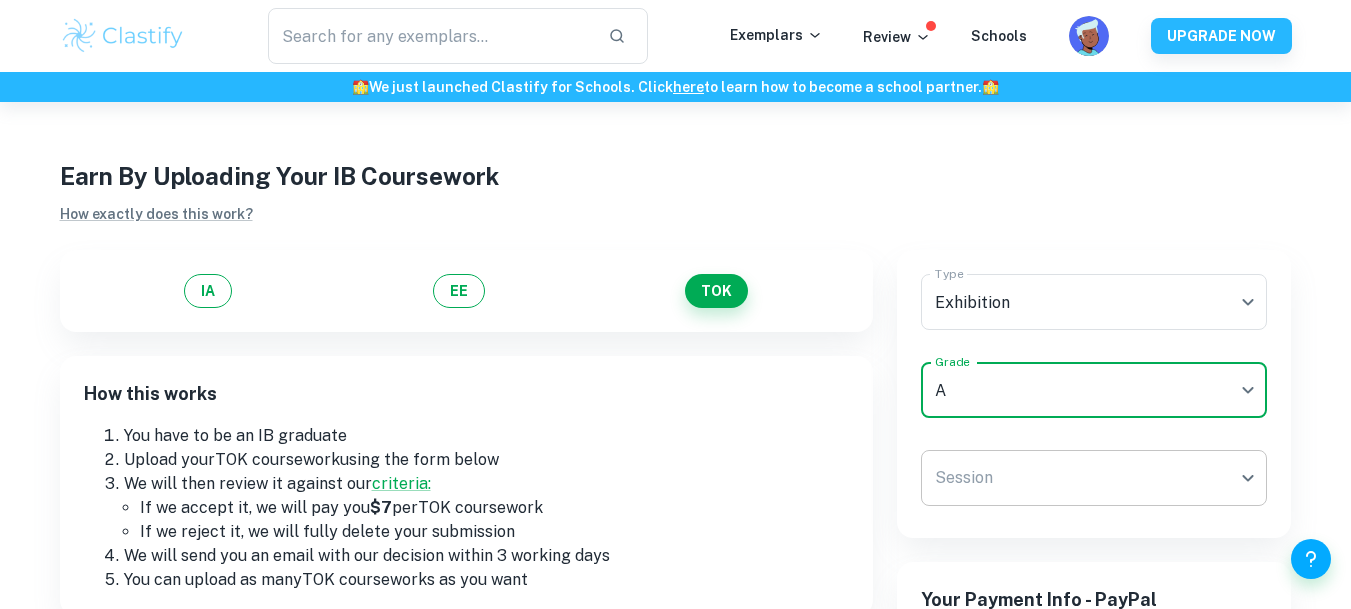 click on "We value your privacy We use cookies to enhance your browsing experience, serve personalised ads or content, and analyse our traffic. By clicking "Accept All", you consent to our use of cookies.   Cookie Policy Customise   Reject All   Accept All   Customise Consent Preferences   We use cookies to help you navigate efficiently and perform certain functions. You will find detailed information about all cookies under each consent category below. The cookies that are categorised as "Necessary" are stored on your browser as they are essential for enabling the basic functionalities of the site. ...  Show more For more information on how Google's third-party cookies operate and handle your data, see:   Google Privacy Policy Necessary Always Active Necessary cookies are required to enable the basic features of this site, such as providing secure log-in or adjusting your consent preferences. These cookies do not store any personally identifiable data. Functional Analytics Performance Advertisement Uncategorised" at bounding box center [675, 406] 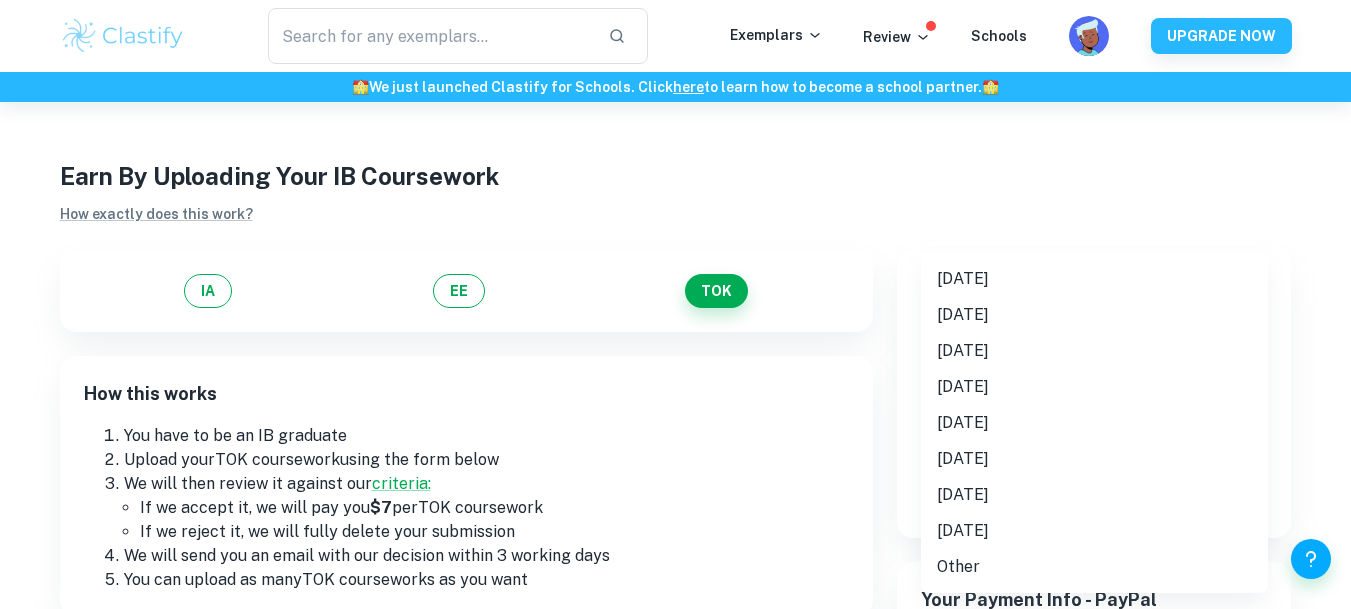 click on "[DATE]" at bounding box center [1094, 279] 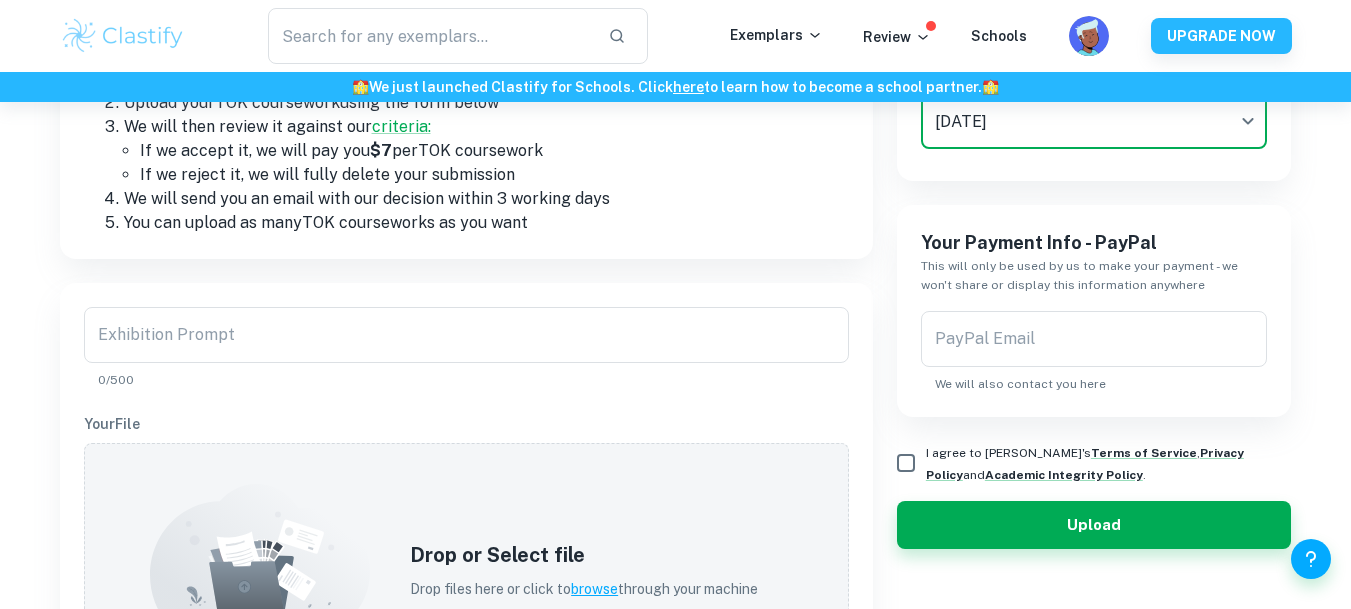 scroll, scrollTop: 358, scrollLeft: 0, axis: vertical 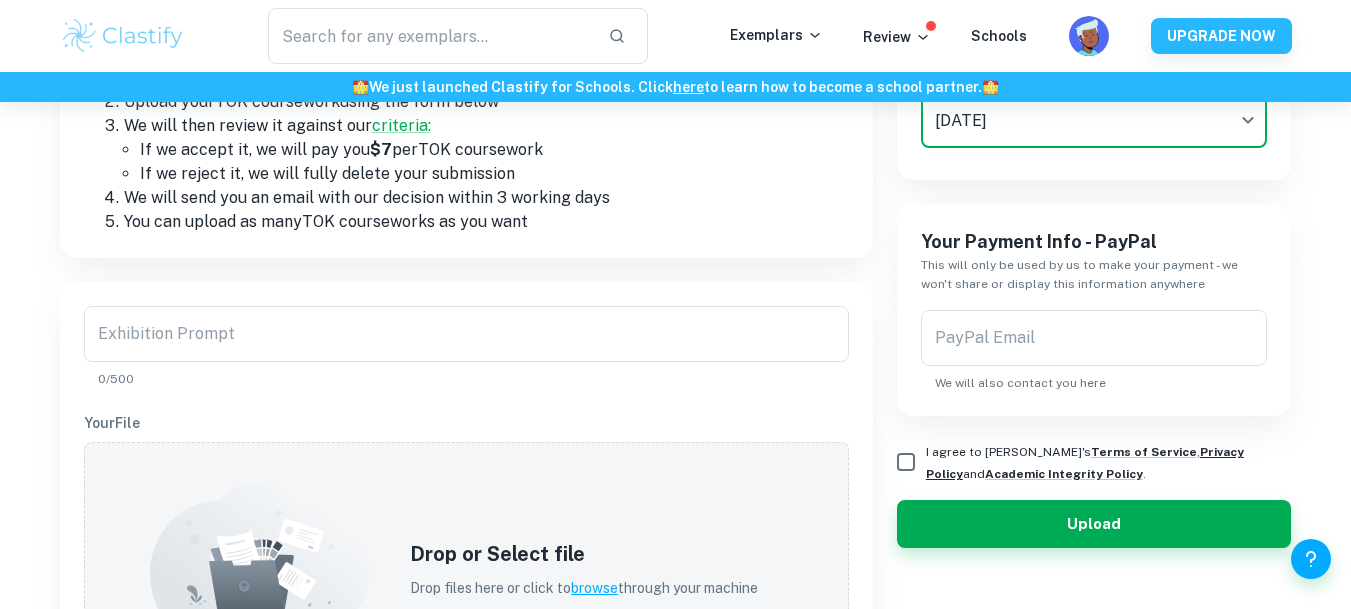click on "Privacy Policy" at bounding box center (1085, 463) 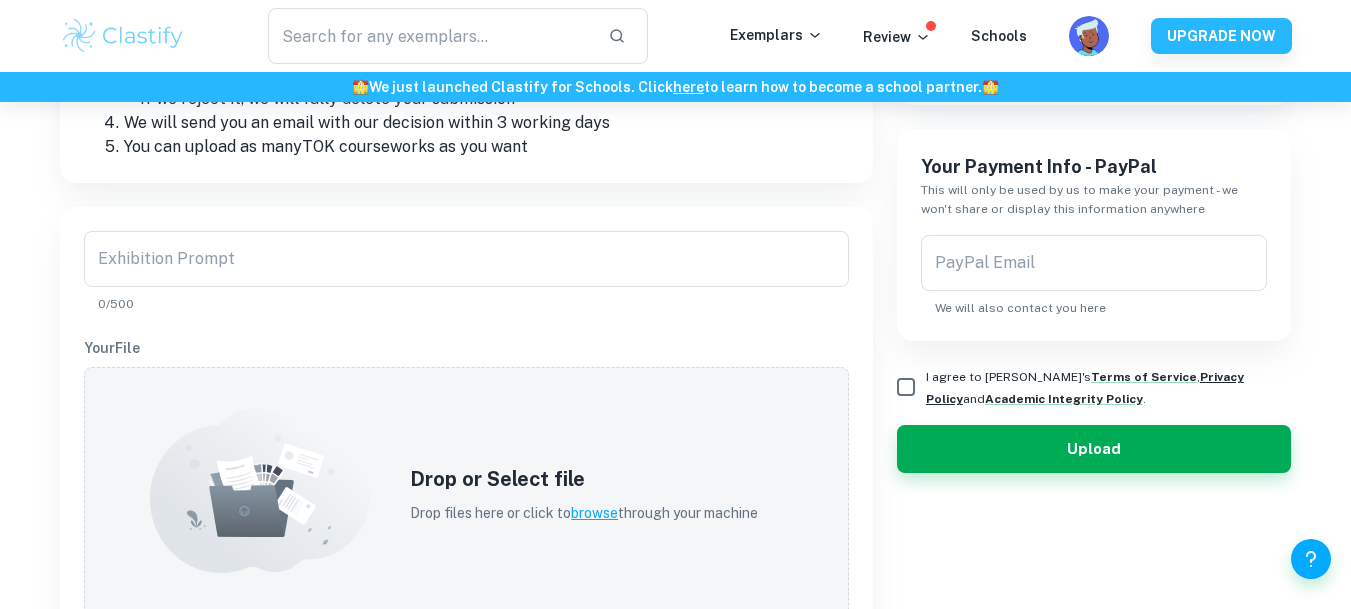 scroll, scrollTop: 431, scrollLeft: 0, axis: vertical 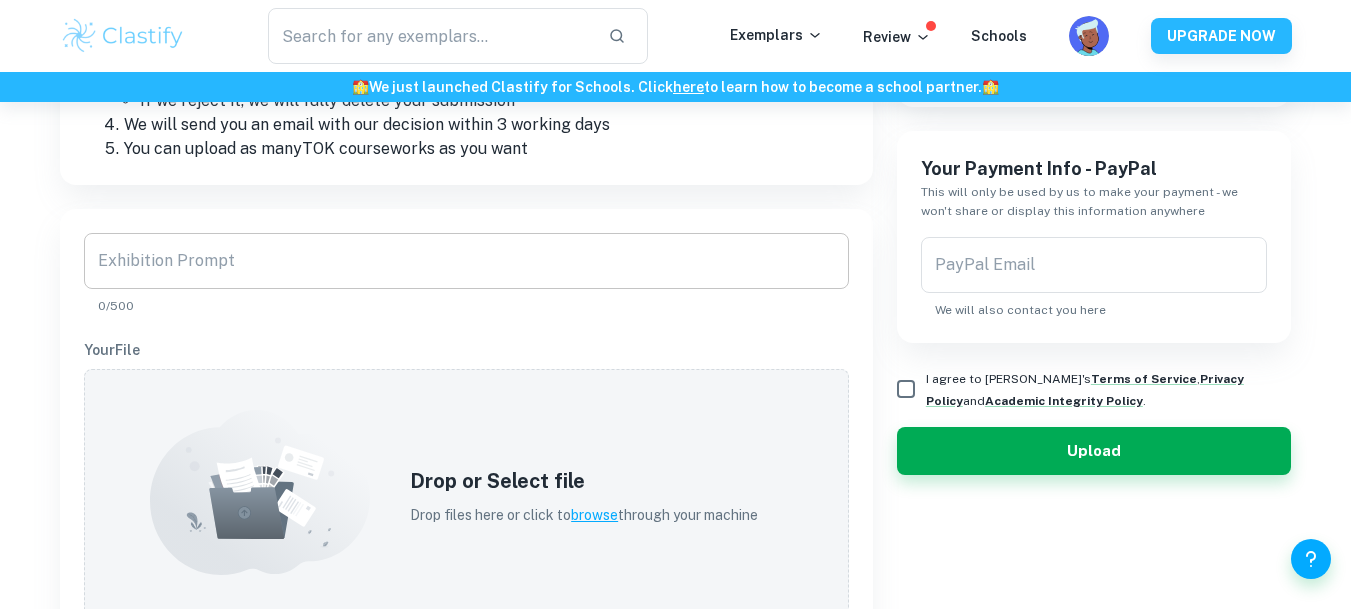 click on "Exhibition Prompt" at bounding box center [466, 261] 